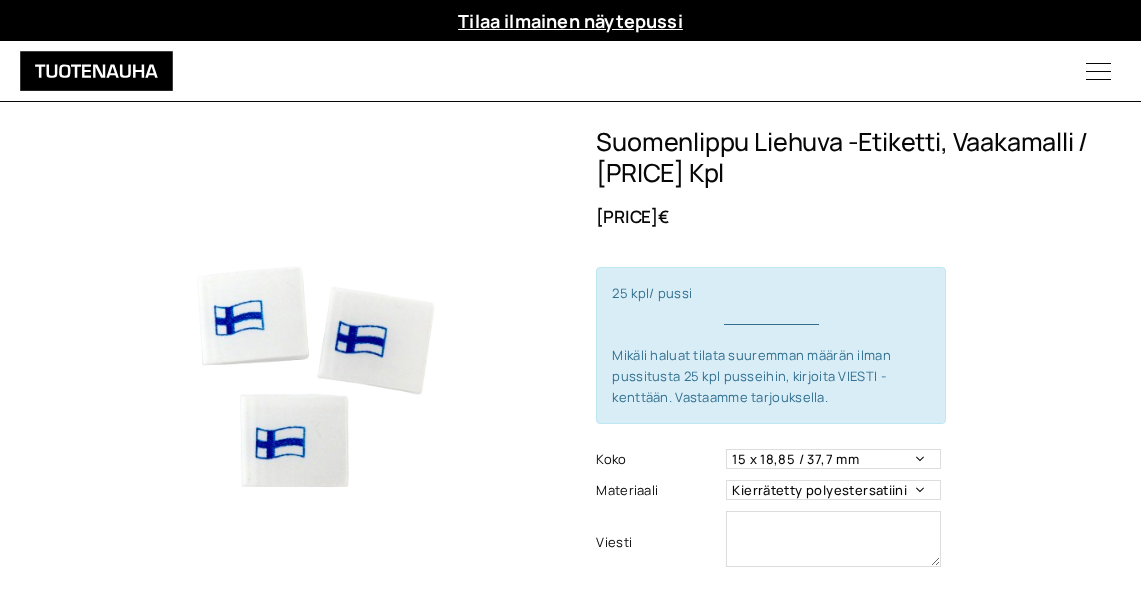 scroll, scrollTop: 0, scrollLeft: 0, axis: both 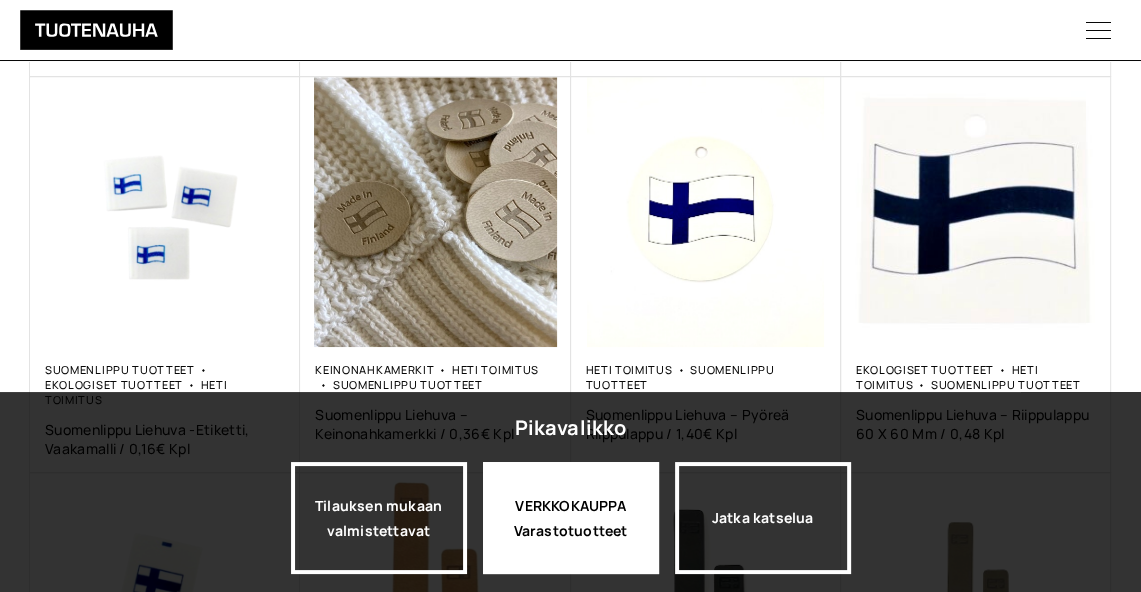 click on "VERKKOKAUPPA Varastotuotteet" at bounding box center [571, 518] 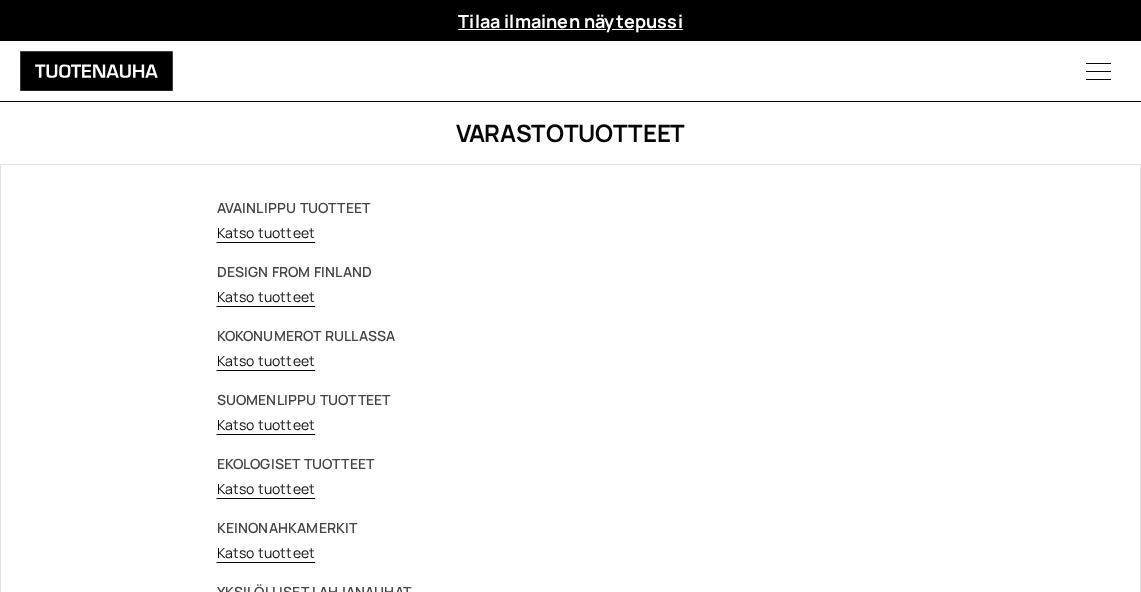 scroll, scrollTop: 0, scrollLeft: 0, axis: both 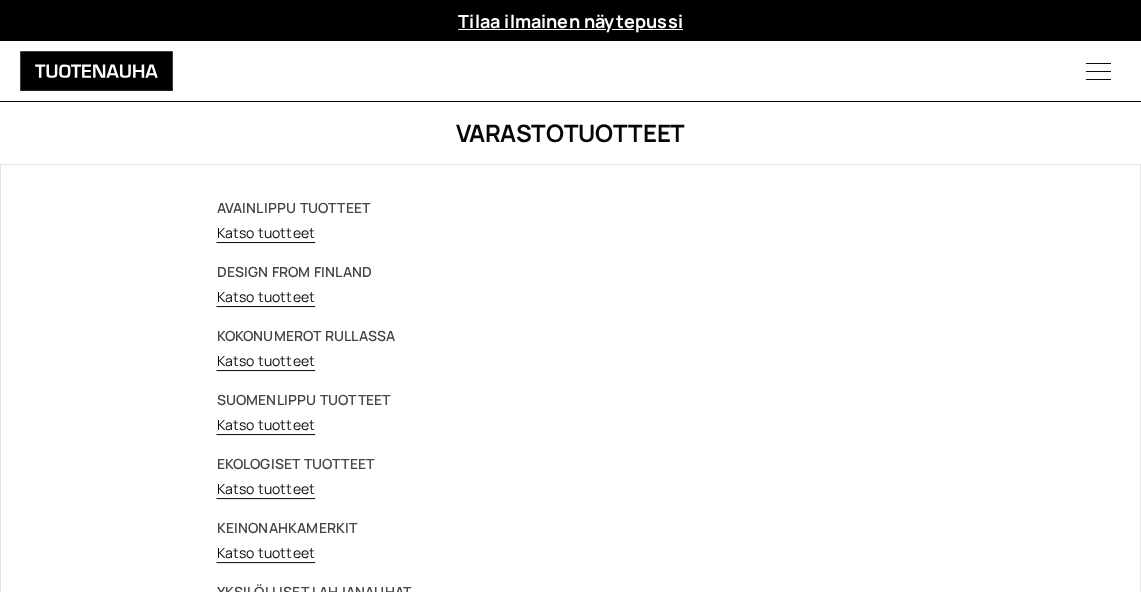 click on "Katso tuotteet" at bounding box center [266, 424] 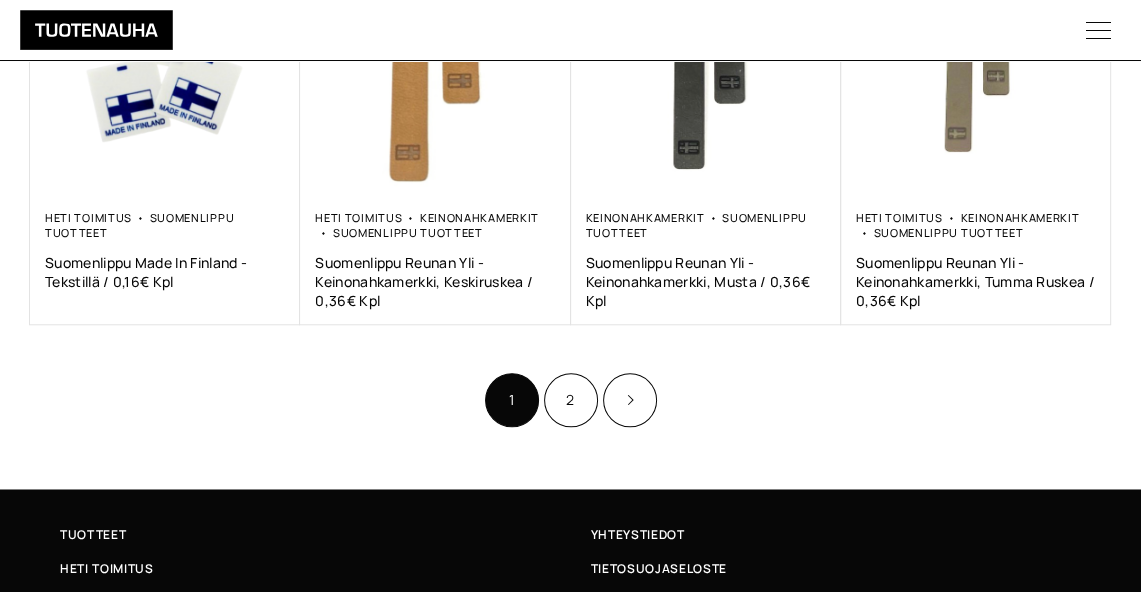 scroll, scrollTop: 1322, scrollLeft: 0, axis: vertical 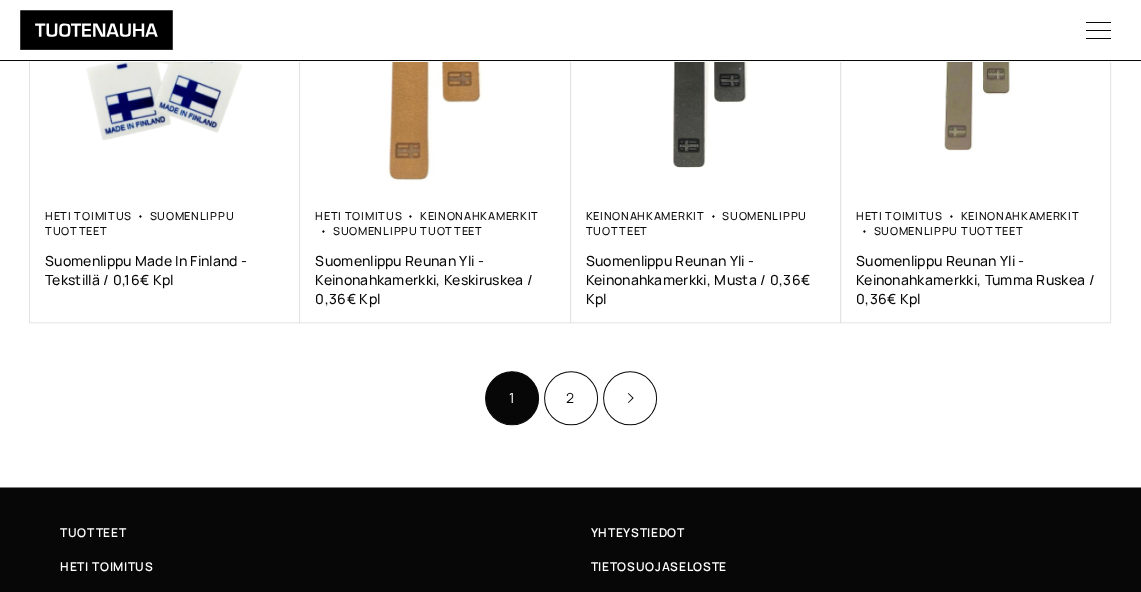 click at bounding box center [629, 398] 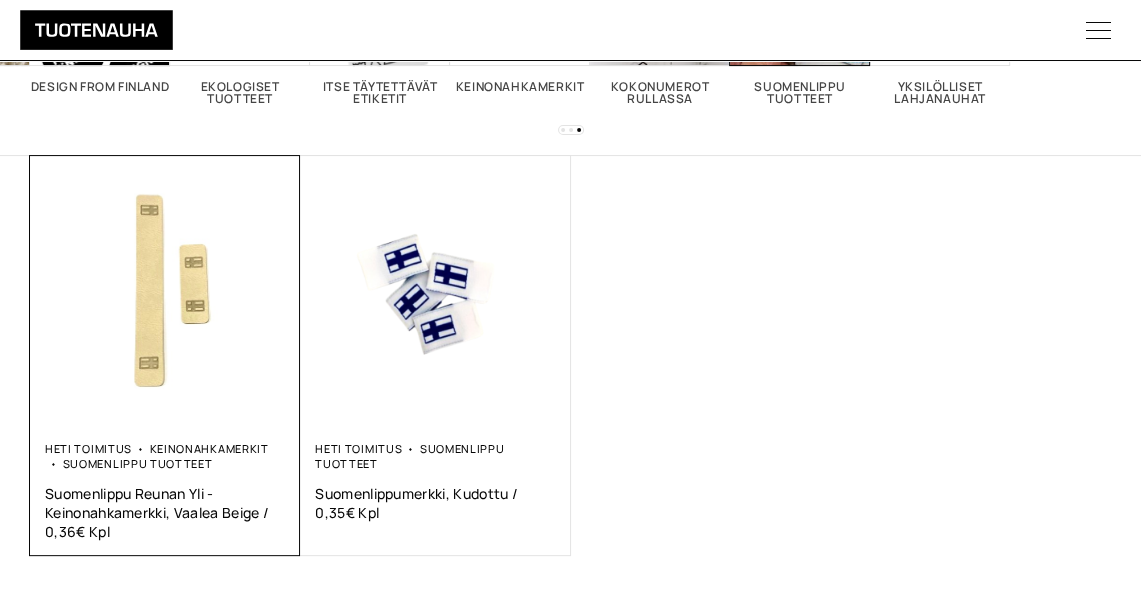 scroll, scrollTop: 357, scrollLeft: 0, axis: vertical 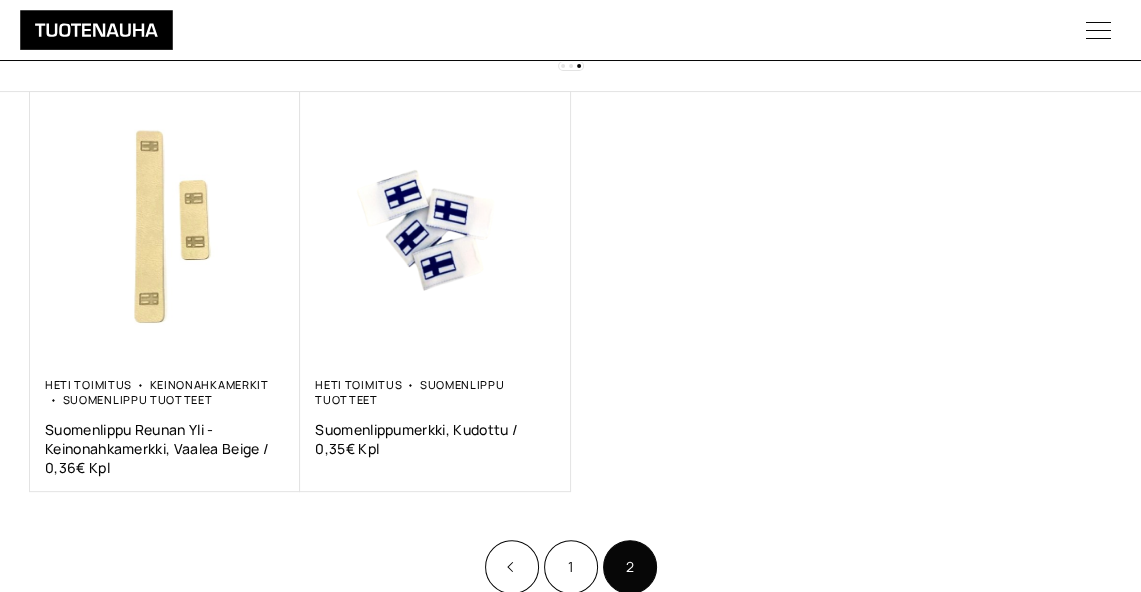 click on "1" at bounding box center [571, 567] 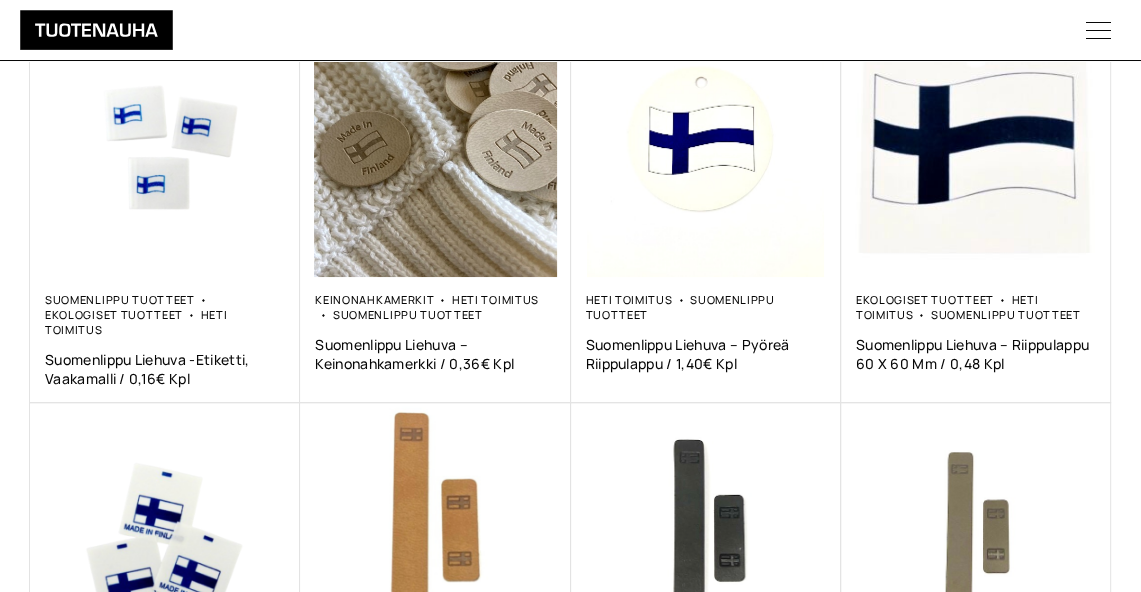 scroll, scrollTop: 734, scrollLeft: 0, axis: vertical 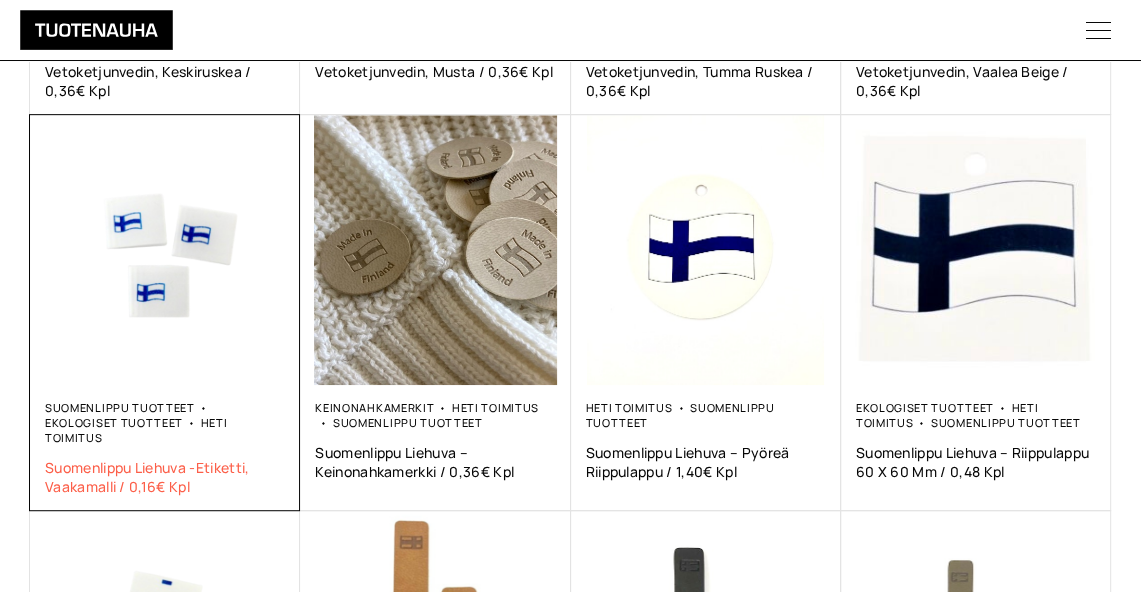 click on "Suomenlippu Liehuva -Etiketti, Vaakamalli / 0,16€ Kpl" at bounding box center (165, 477) 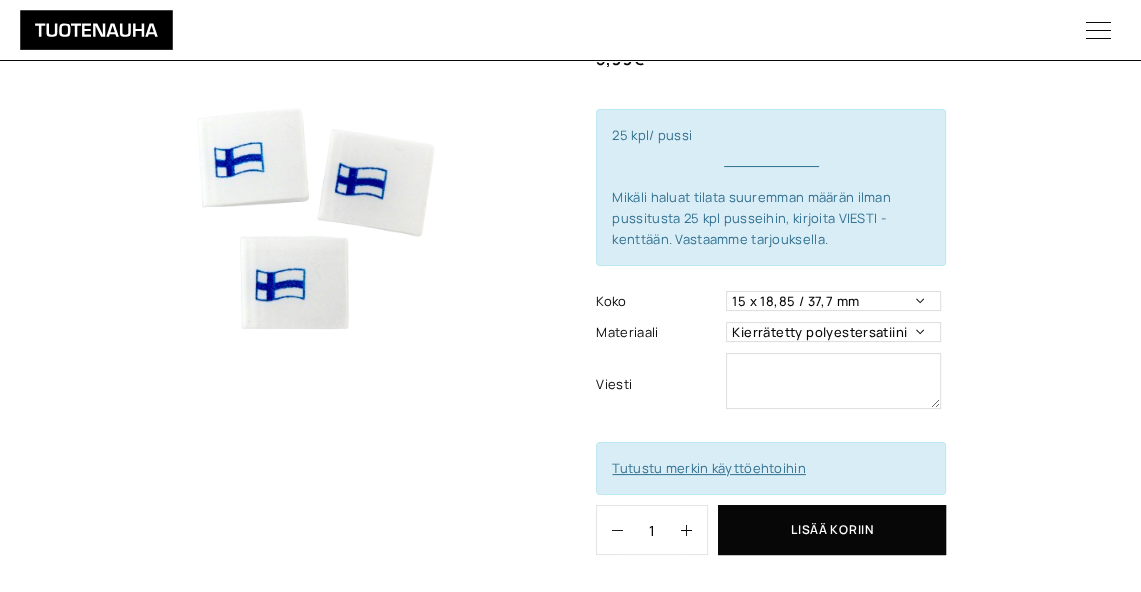 scroll, scrollTop: 156, scrollLeft: 0, axis: vertical 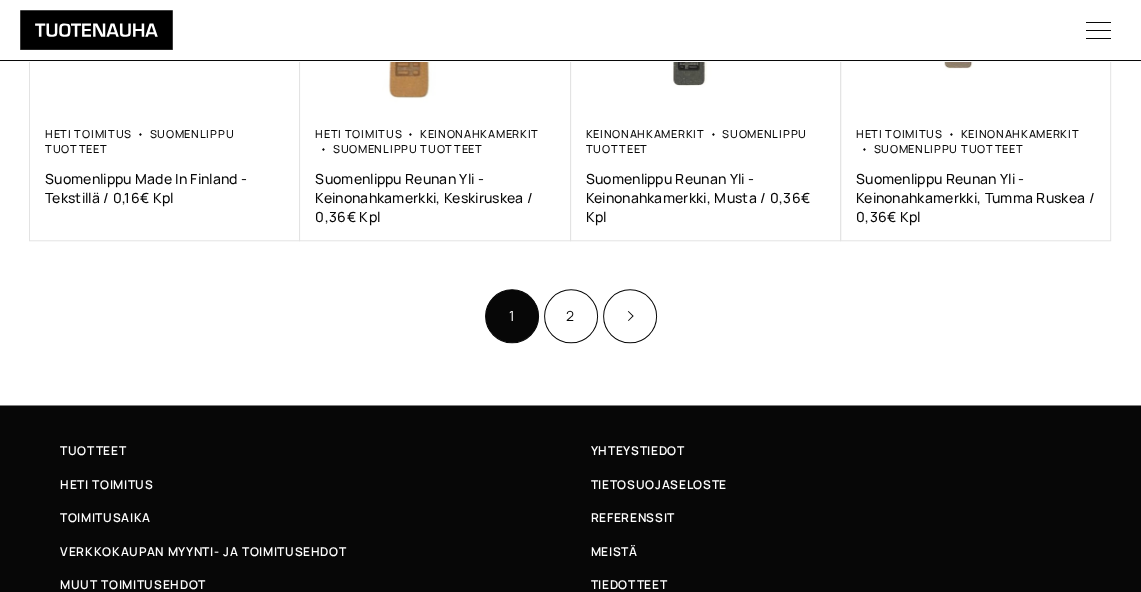 click on "2" at bounding box center (571, 316) 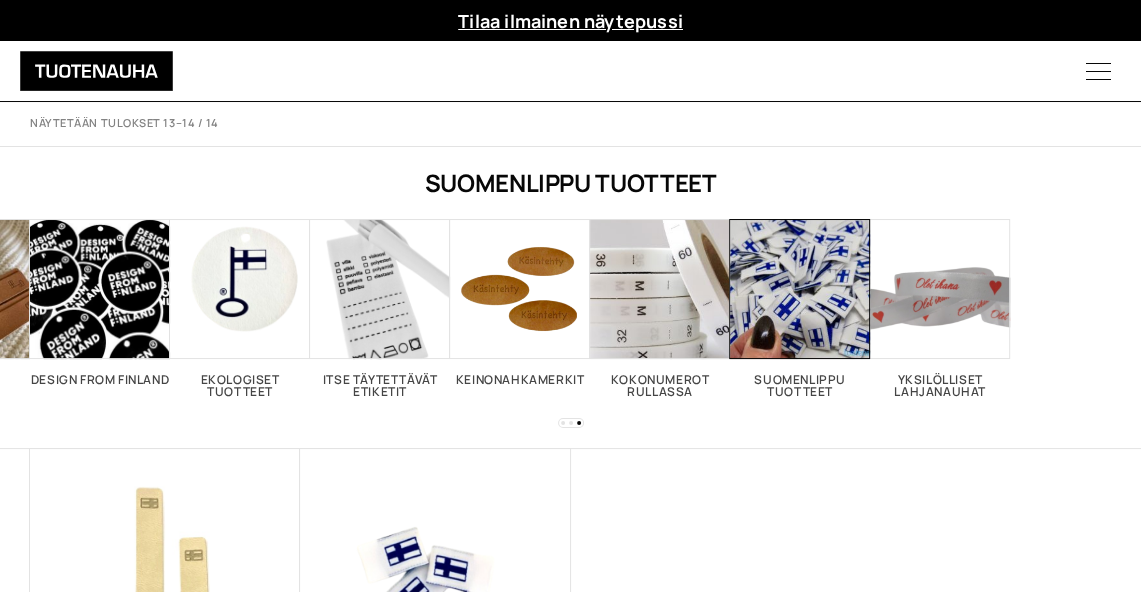 scroll, scrollTop: 0, scrollLeft: 0, axis: both 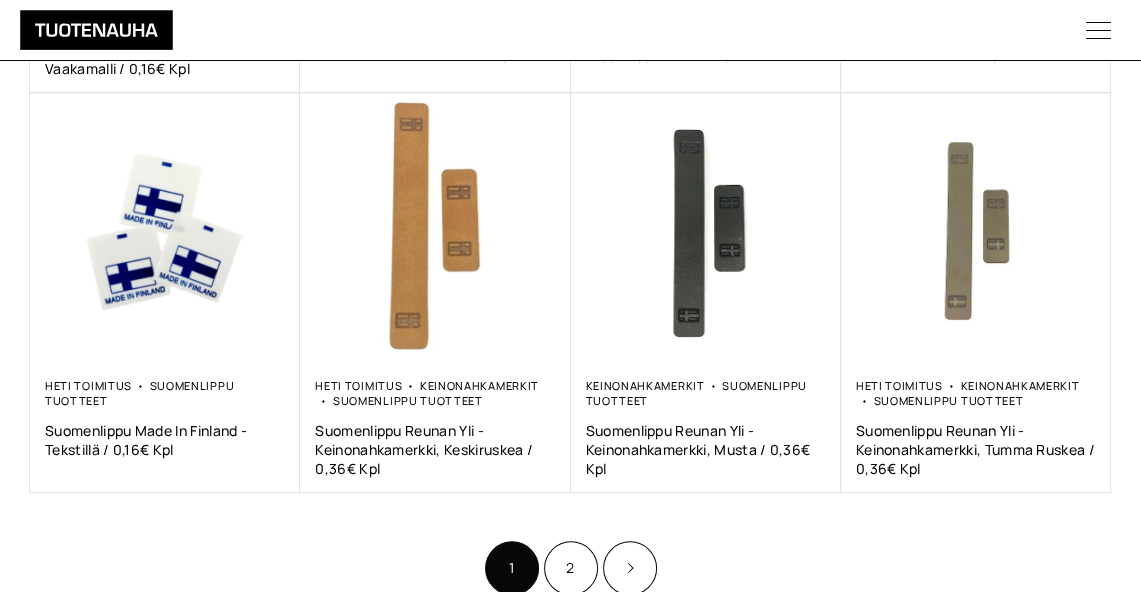 click at bounding box center (630, 568) 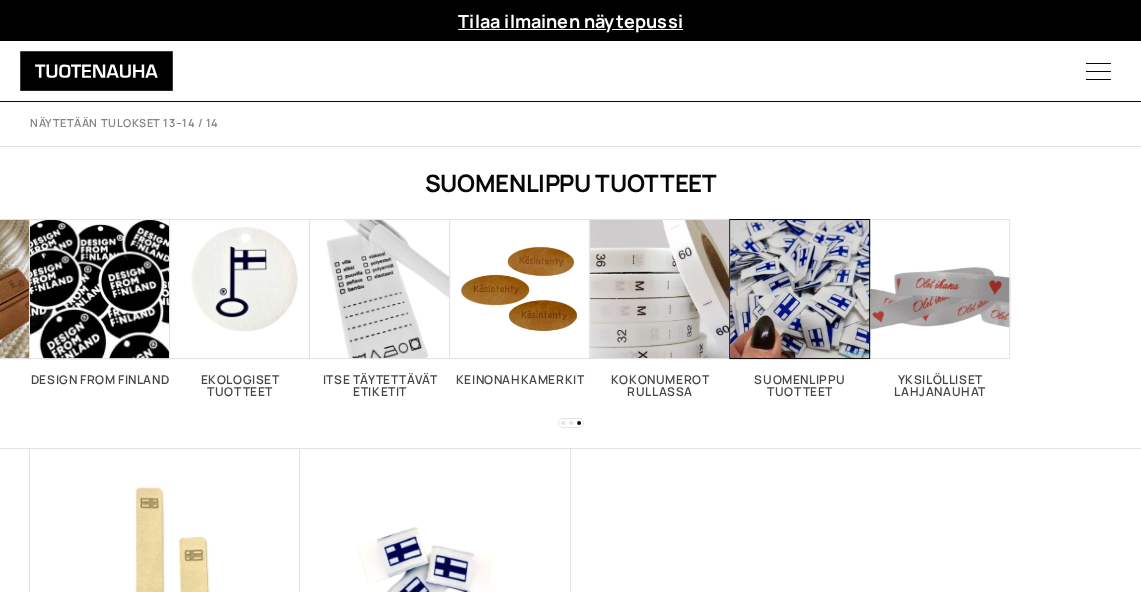 scroll, scrollTop: 0, scrollLeft: 0, axis: both 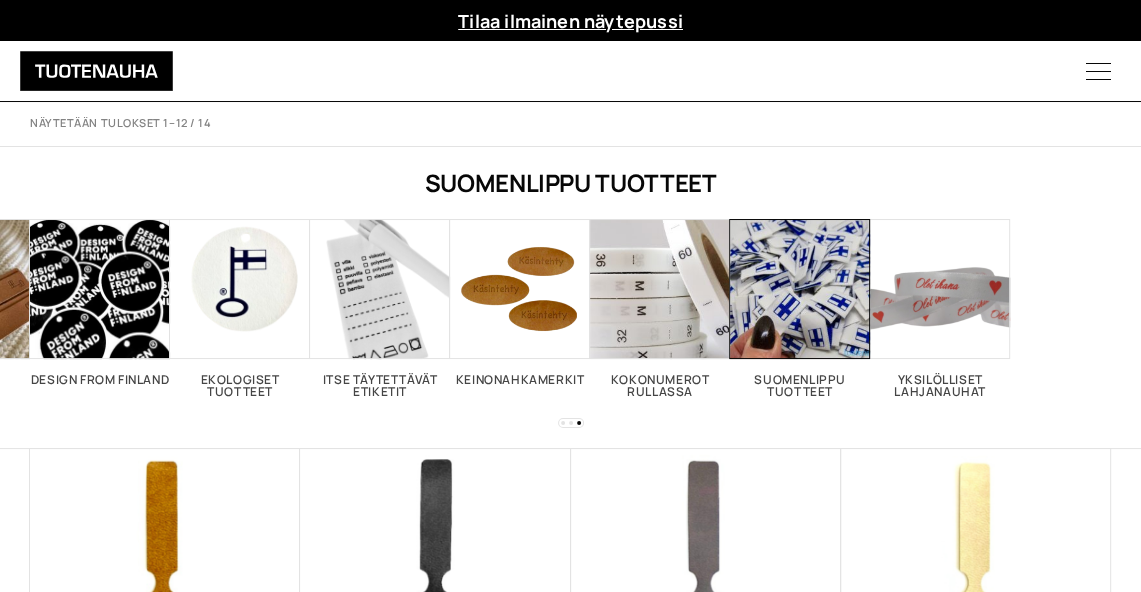 click on "Ekologiset tuotteet  12" at bounding box center (240, 386) 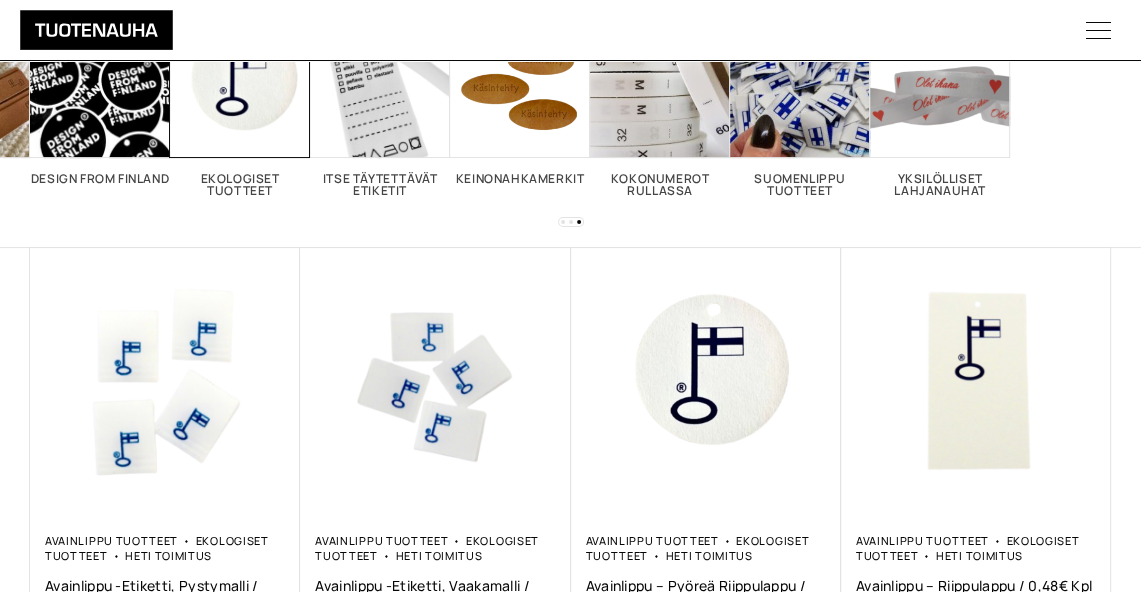 scroll, scrollTop: 304, scrollLeft: 0, axis: vertical 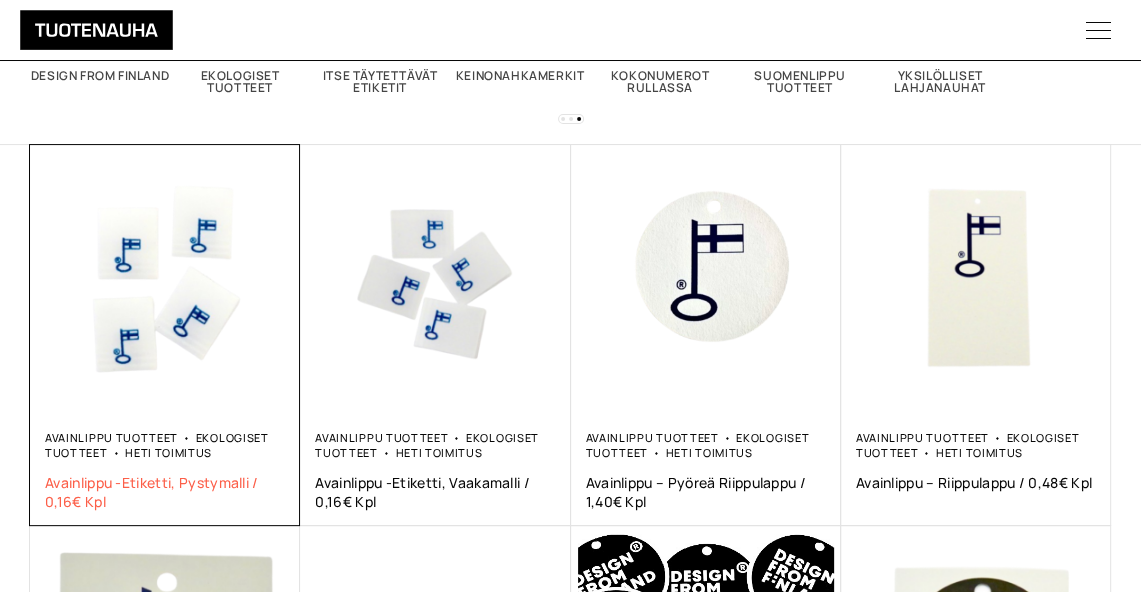click on "Avainlippu -etiketti, pystymalli / 0,16€ Kpl" at bounding box center (165, 492) 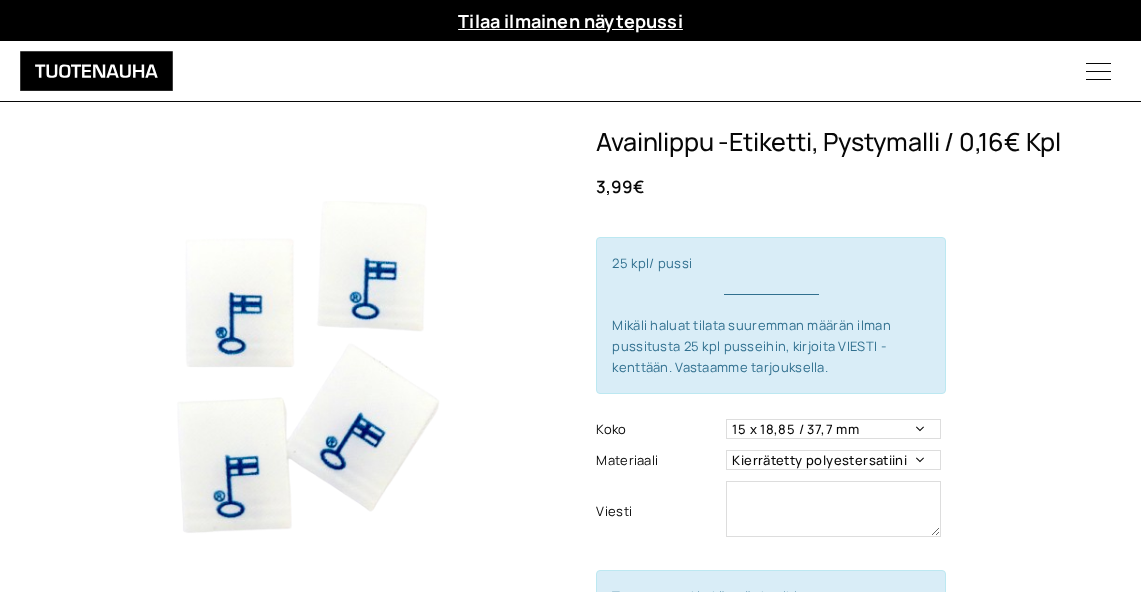 scroll, scrollTop: 0, scrollLeft: 0, axis: both 